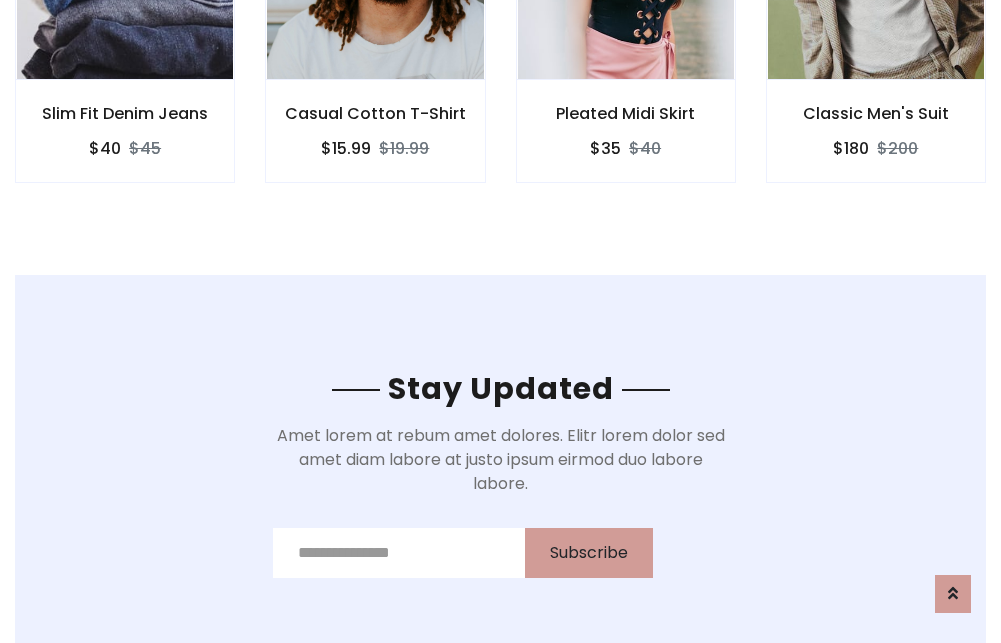 scroll, scrollTop: 3012, scrollLeft: 0, axis: vertical 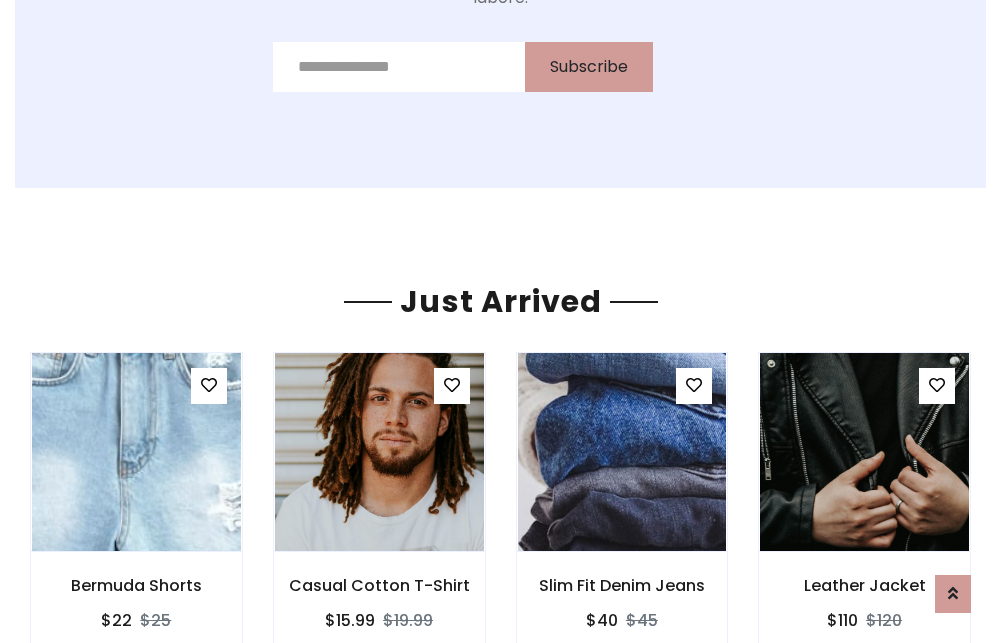 click on "Pleated Midi Skirt
$35
$40" at bounding box center [626, -441] 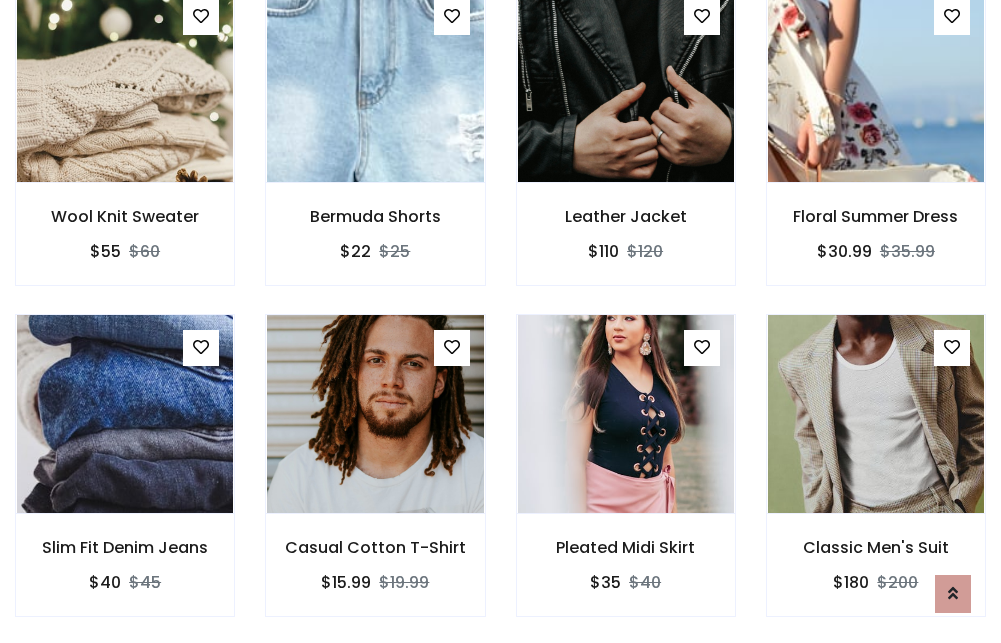 click on "Pleated Midi Skirt
$35
$40" at bounding box center (626, 479) 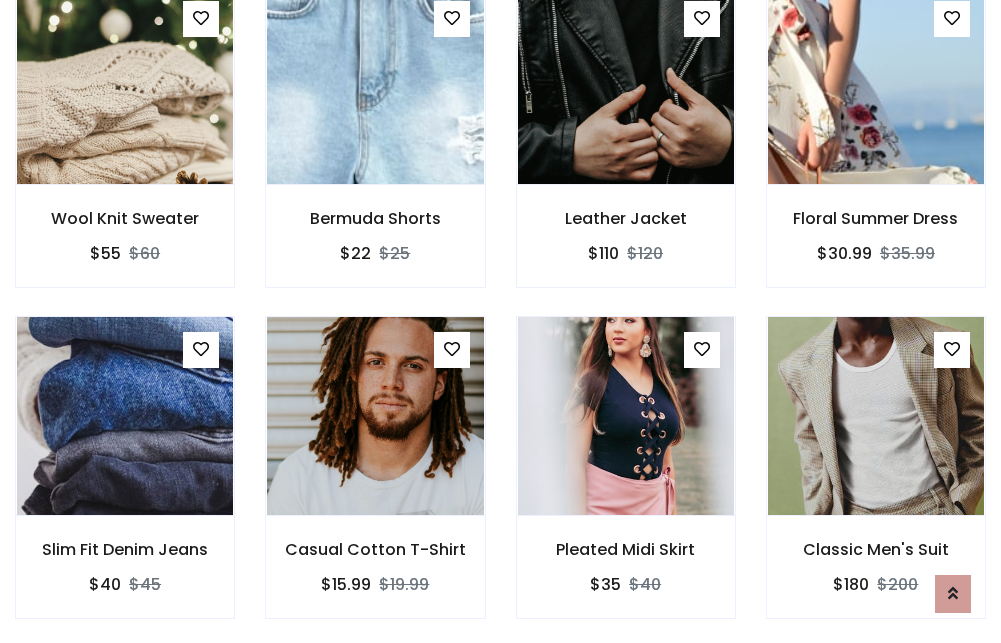 click on "Pleated Midi Skirt
$35
$40" at bounding box center (626, 481) 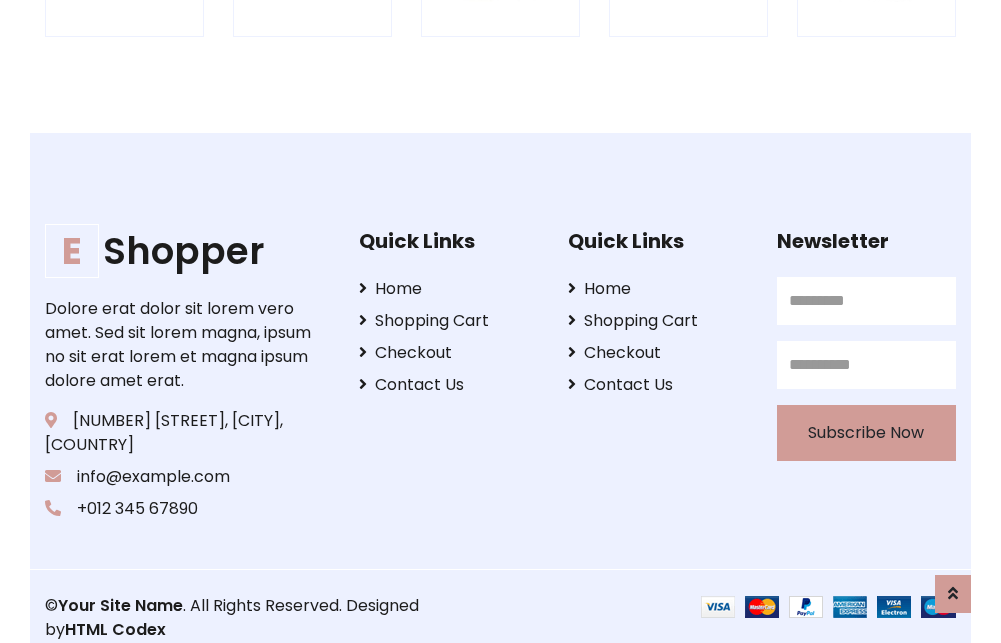 scroll, scrollTop: 3807, scrollLeft: 0, axis: vertical 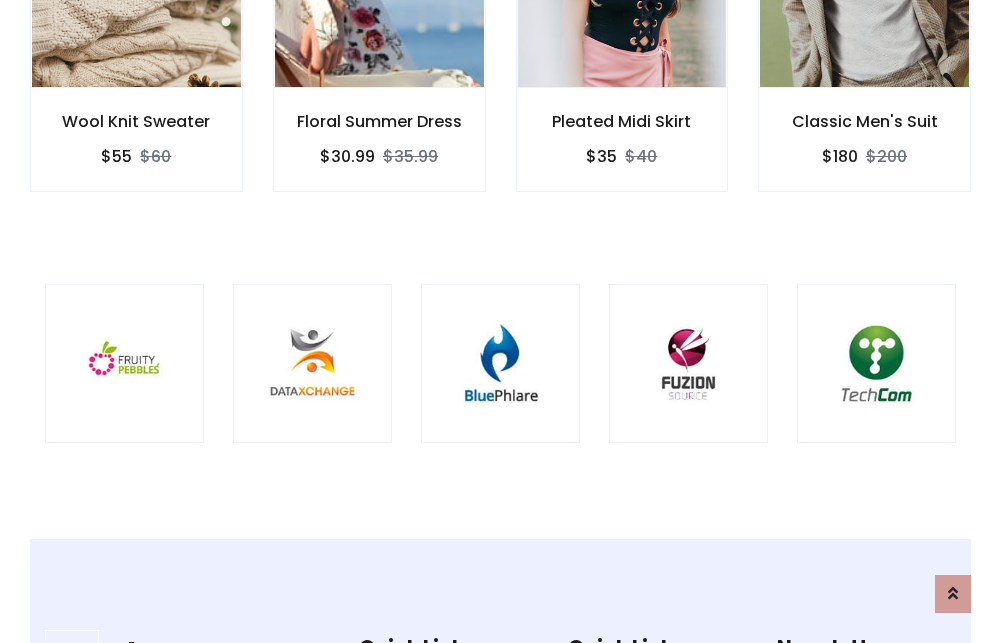 click at bounding box center (500, 363) 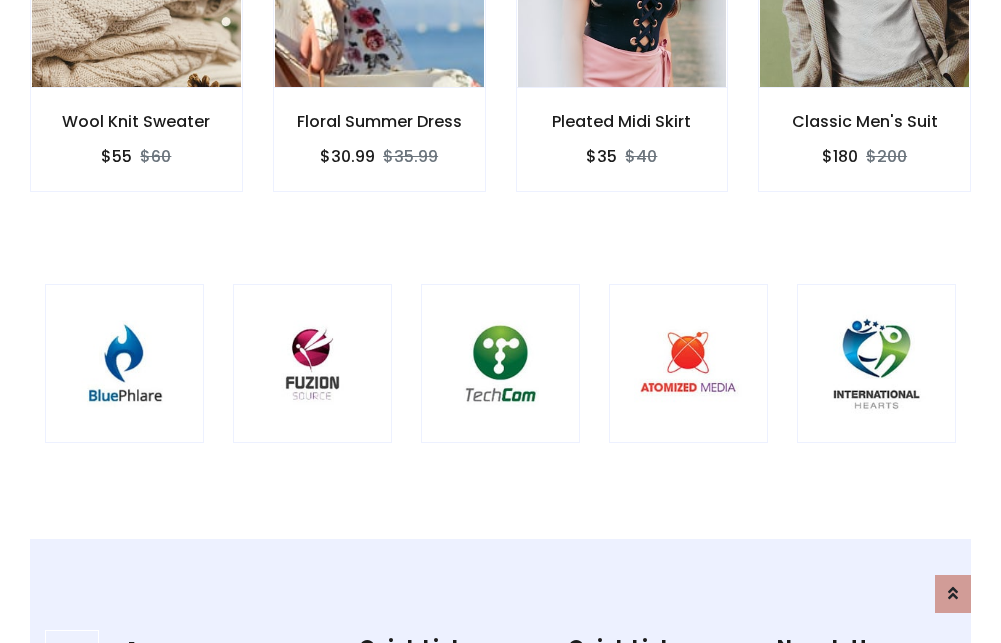 click at bounding box center (500, 363) 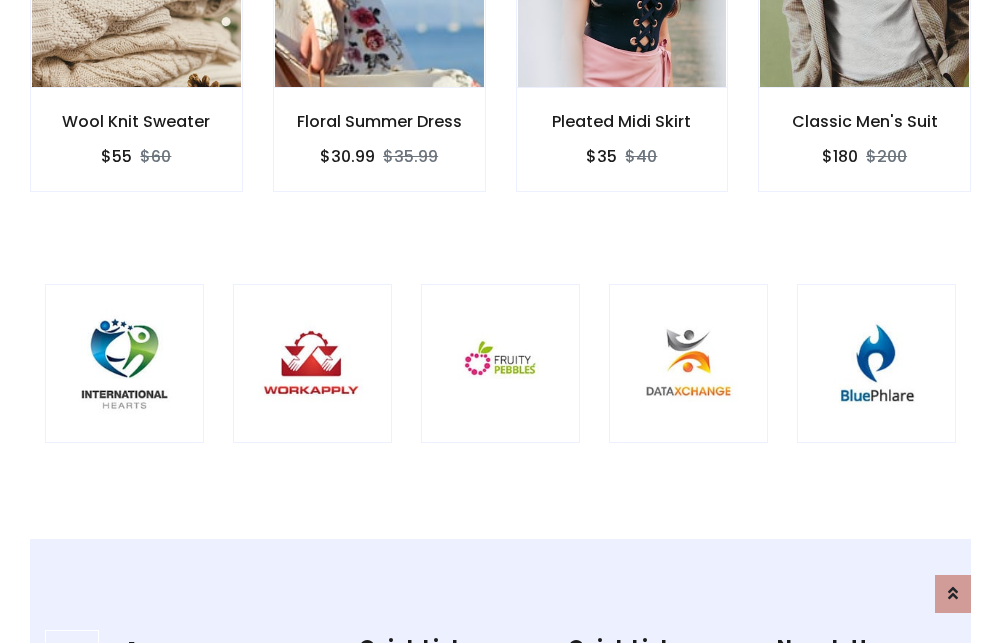click at bounding box center (500, 363) 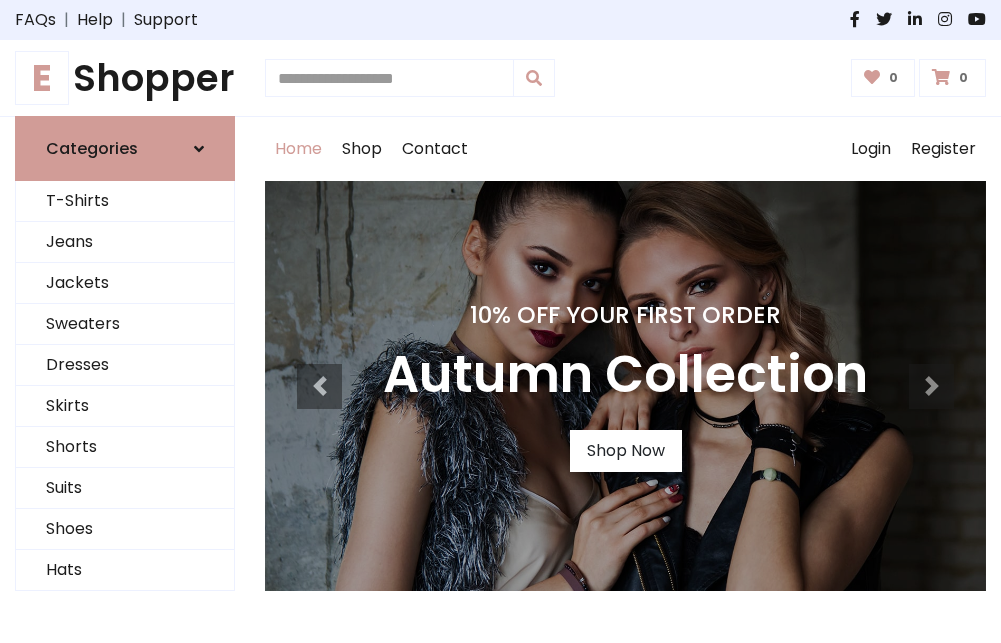 scroll, scrollTop: 0, scrollLeft: 0, axis: both 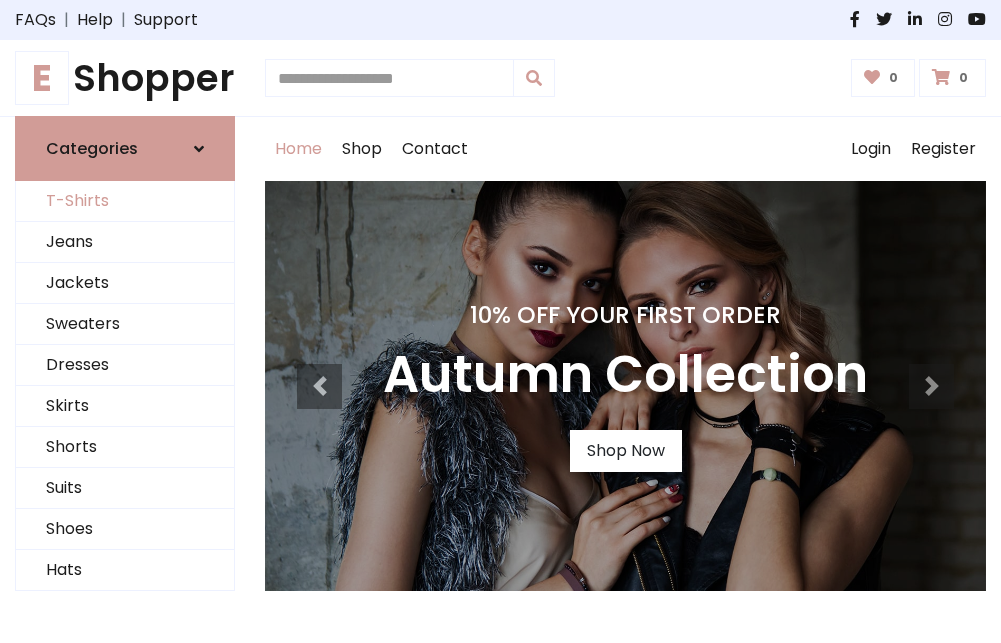 click on "T-Shirts" at bounding box center [125, 201] 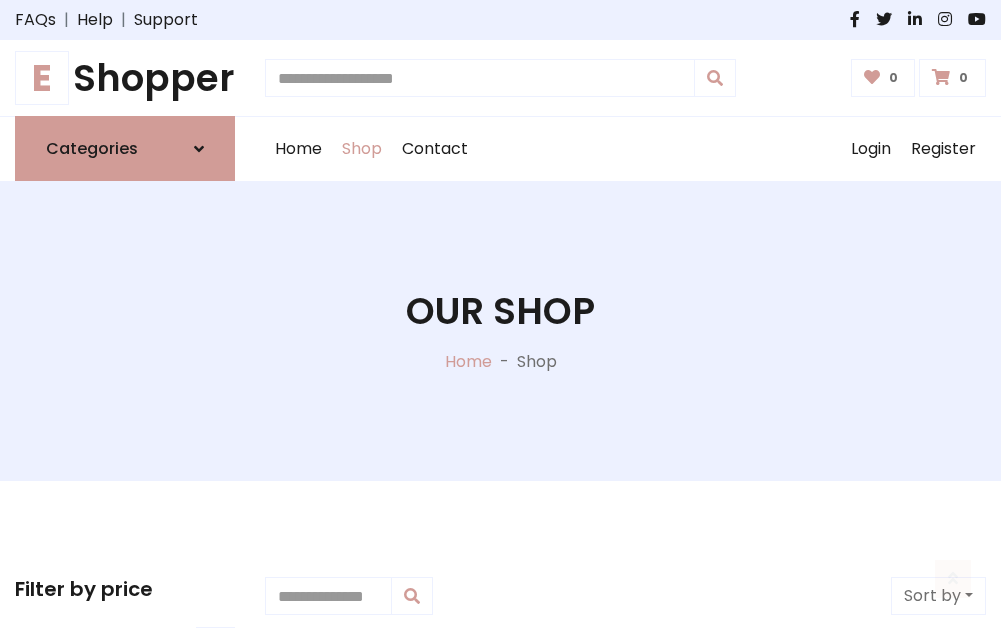 scroll, scrollTop: 802, scrollLeft: 0, axis: vertical 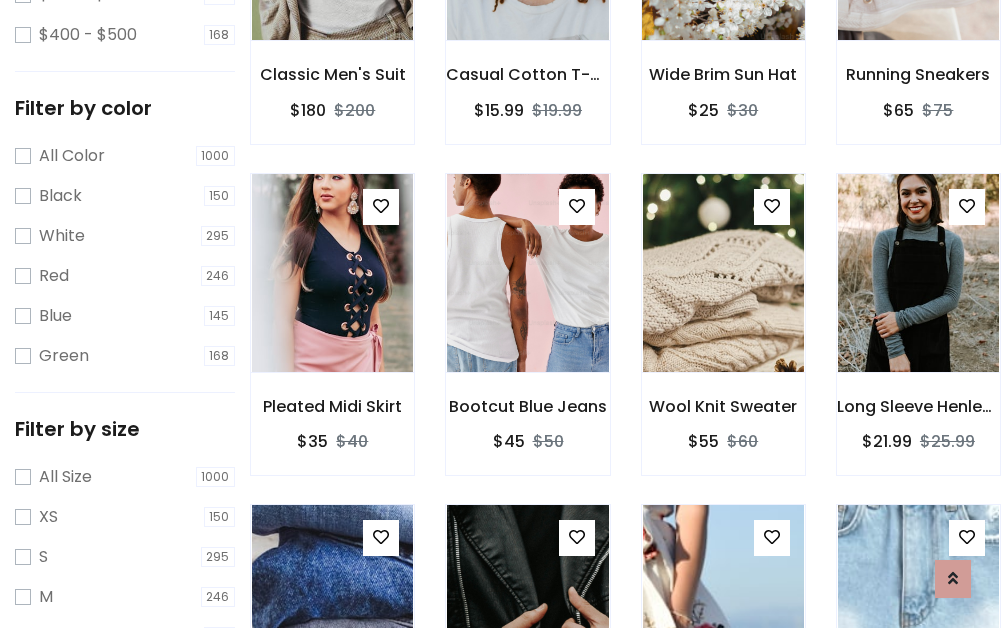 click at bounding box center (723, -59) 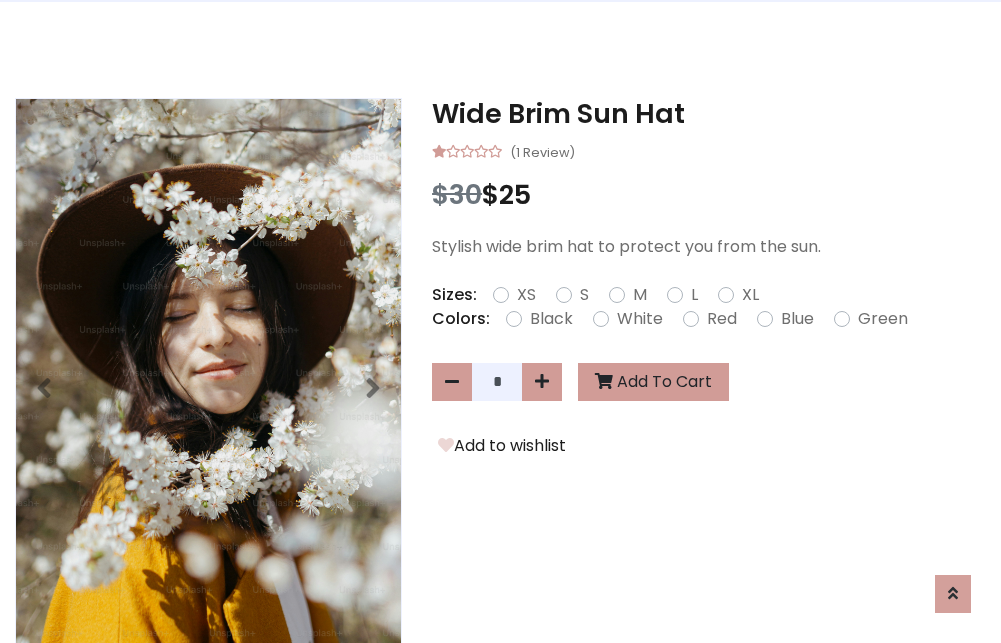 scroll, scrollTop: 0, scrollLeft: 0, axis: both 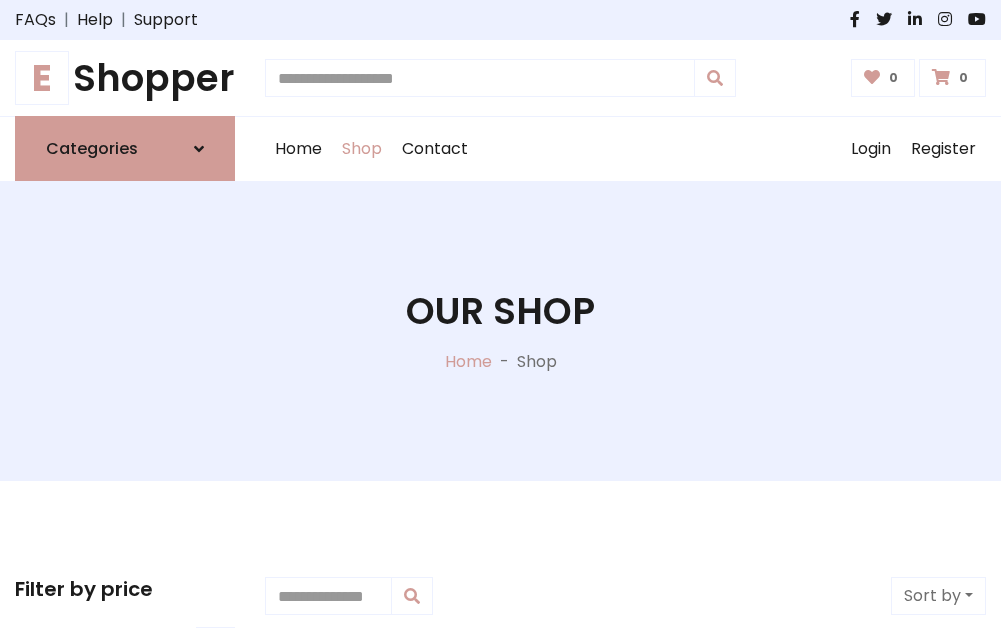 click on "E Shopper" at bounding box center [125, 78] 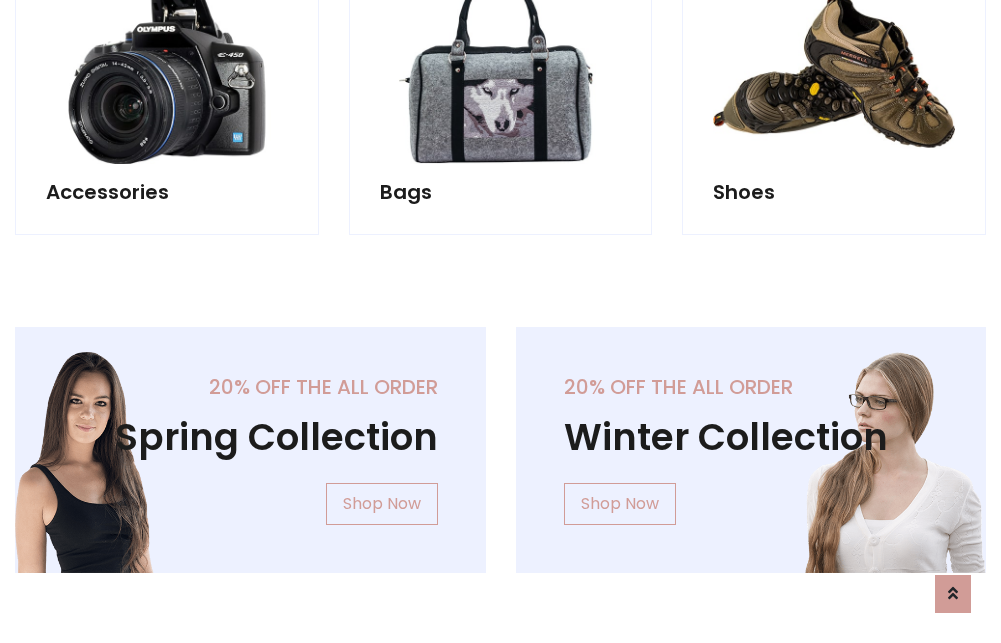 scroll, scrollTop: 1943, scrollLeft: 0, axis: vertical 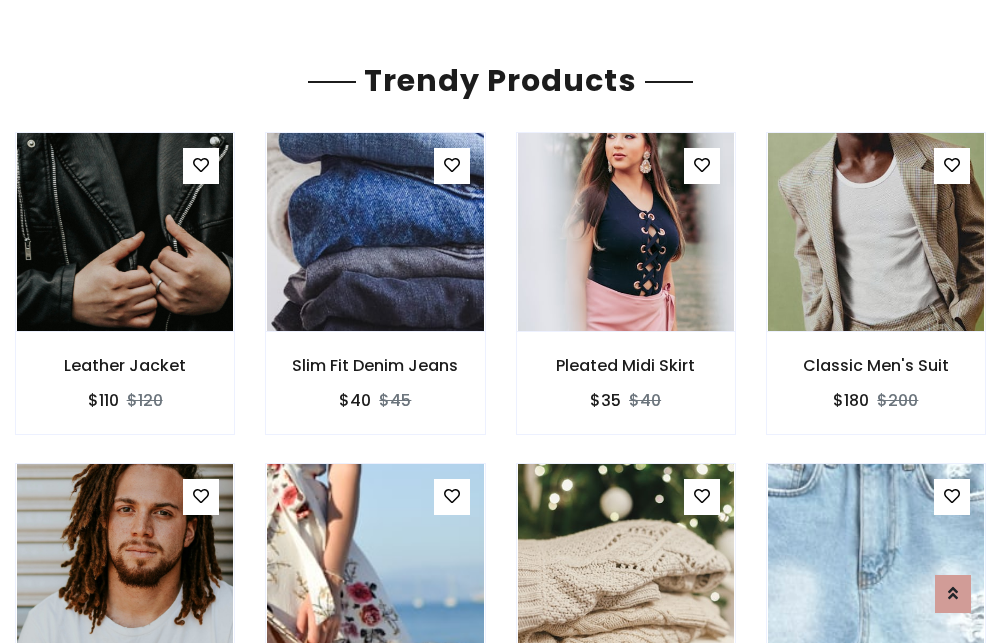 click on "Shop" at bounding box center [362, -1794] 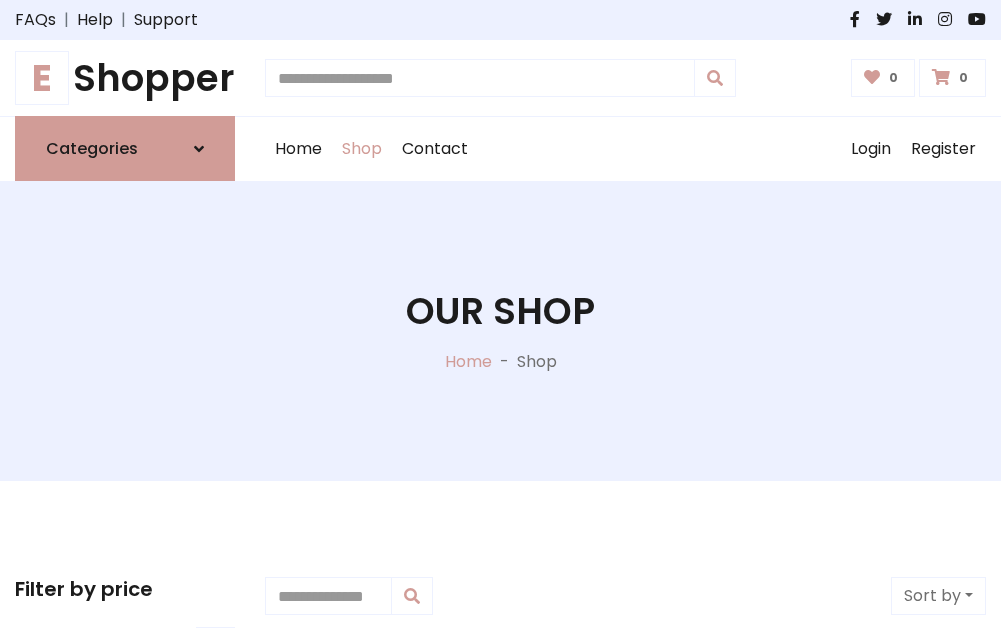 scroll, scrollTop: 0, scrollLeft: 0, axis: both 